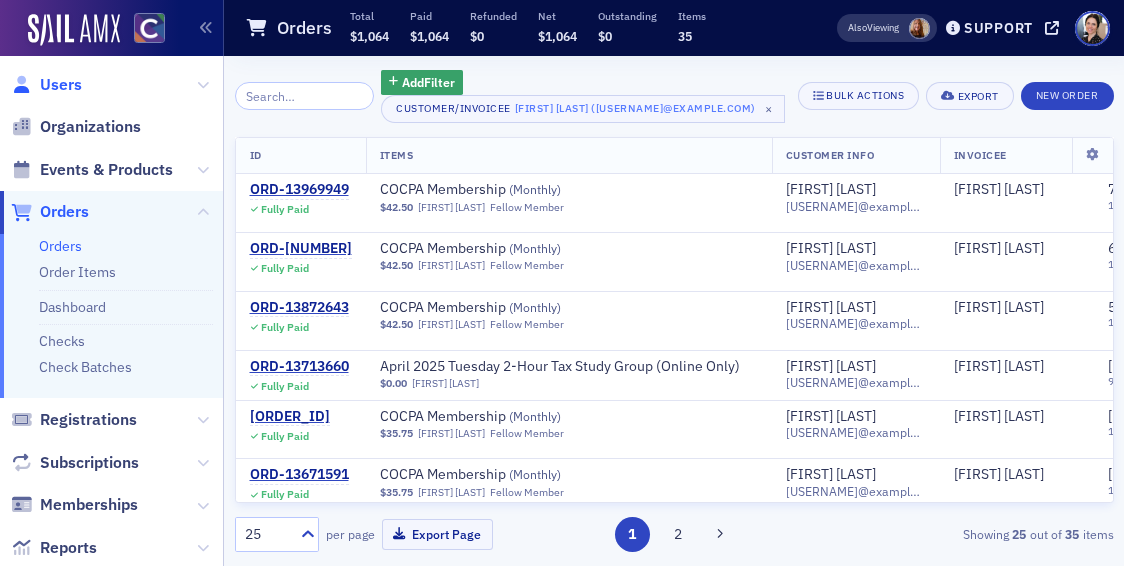 scroll, scrollTop: 0, scrollLeft: 0, axis: both 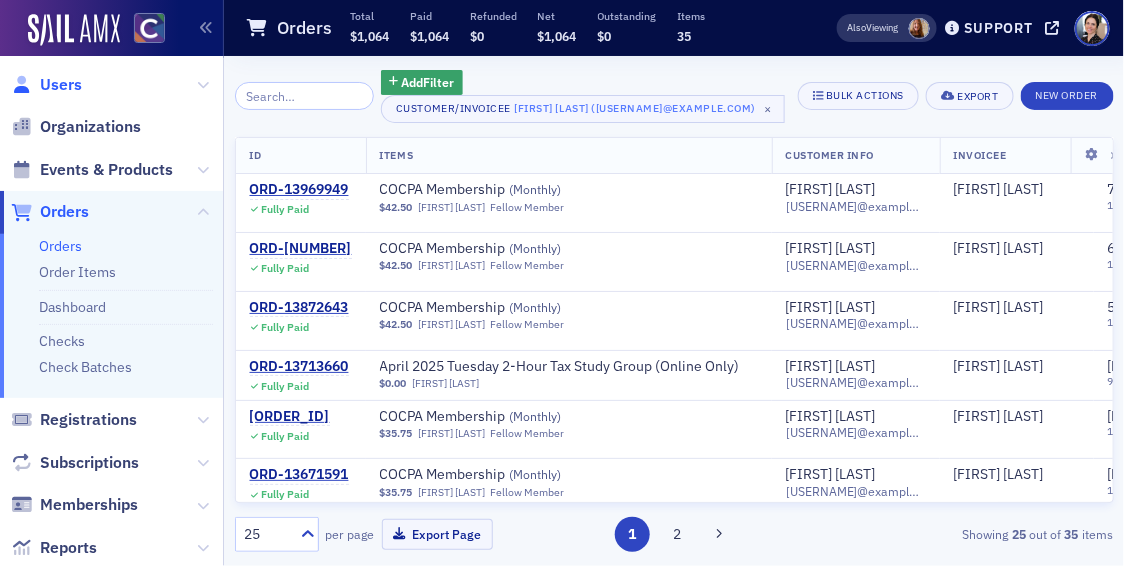 click on "Users" 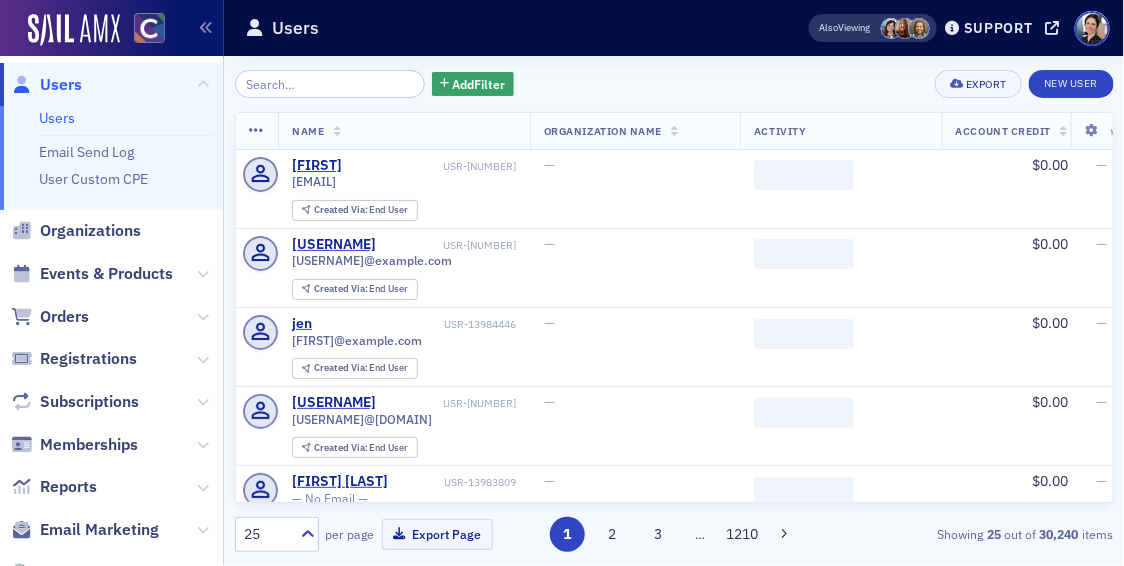 click 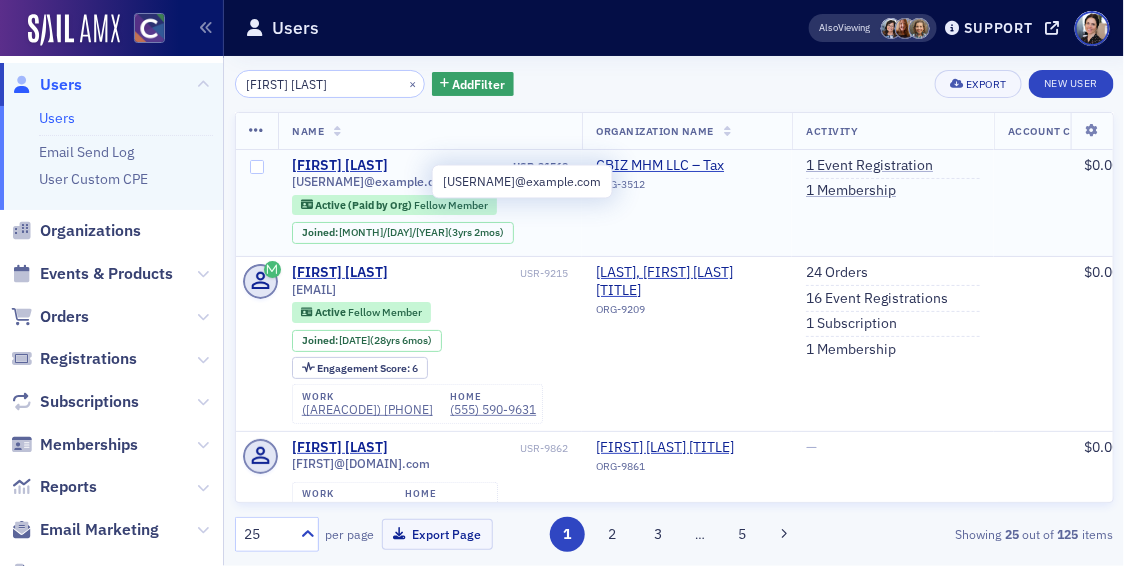 type on "[FIRST] [LAST]" 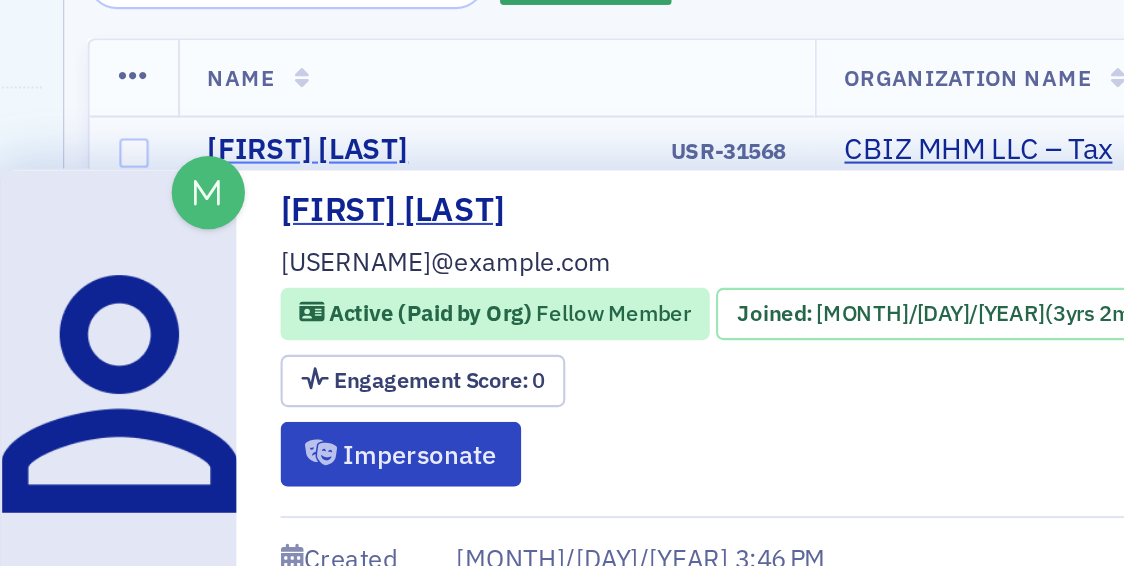 click on "[FIRST] [LAST]" 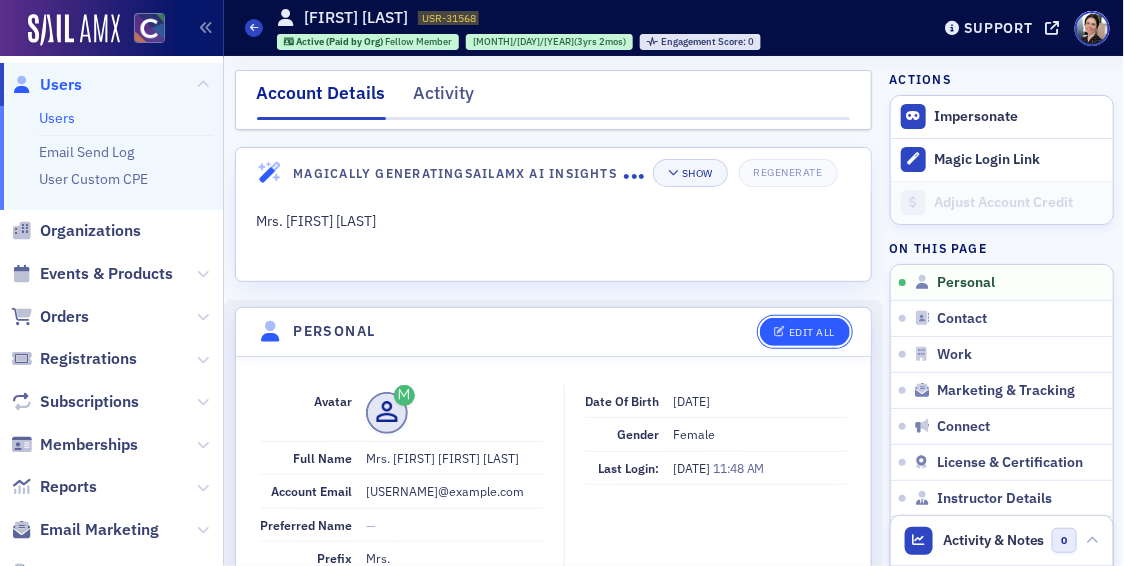 click on "Edit All" 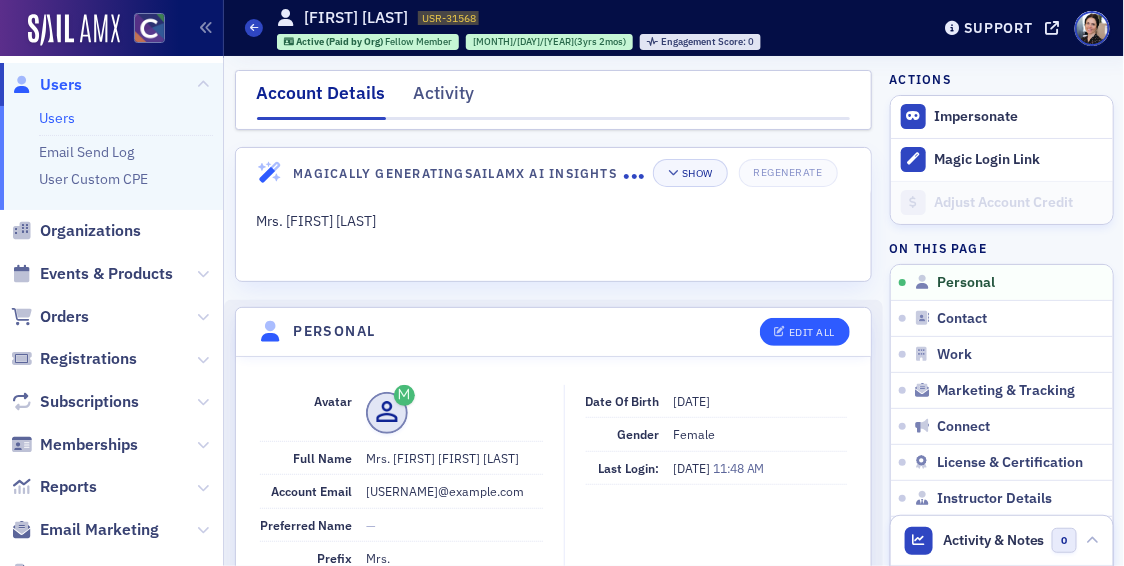 select on "US" 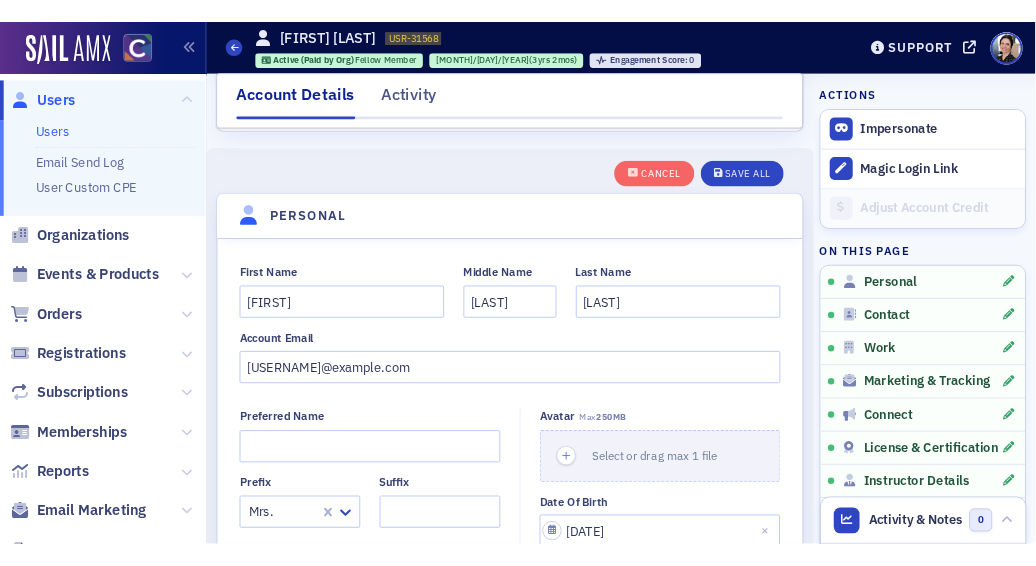 scroll, scrollTop: 232, scrollLeft: 0, axis: vertical 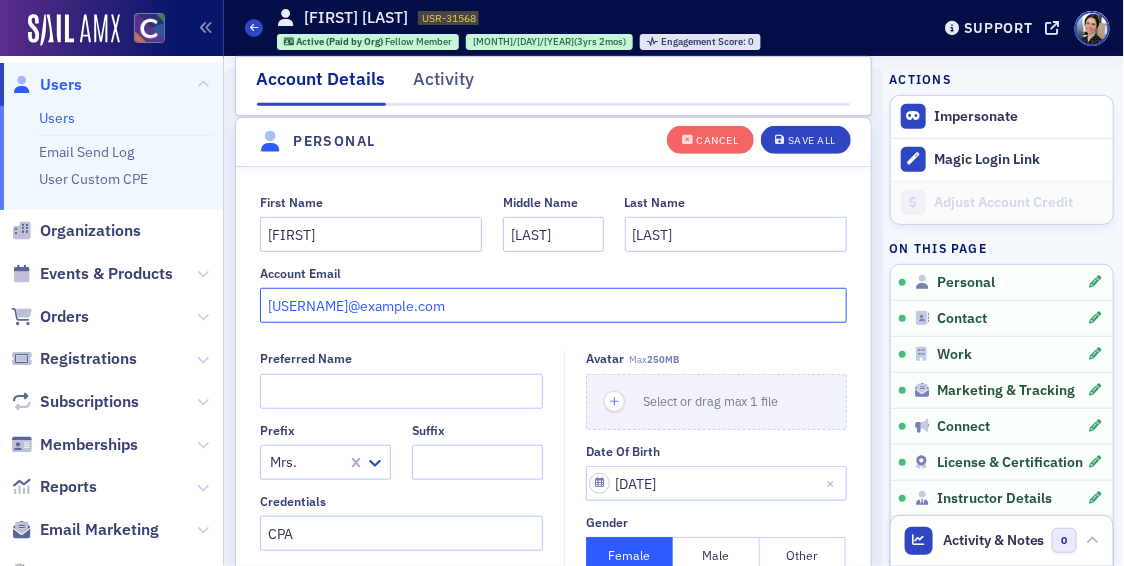 drag, startPoint x: 401, startPoint y: 307, endPoint x: 307, endPoint y: 304, distance: 94.04786 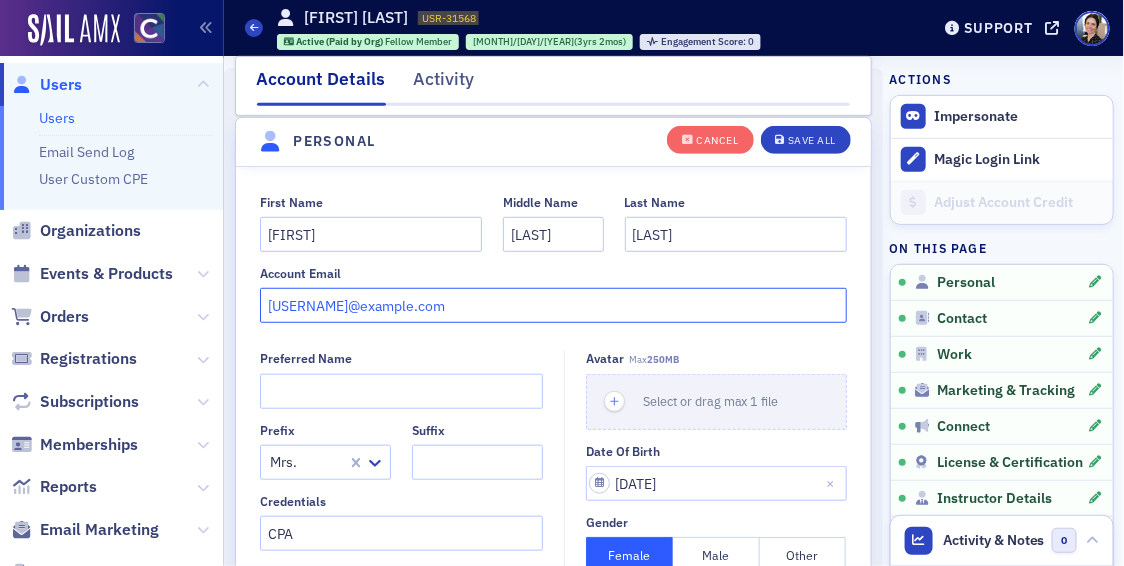 click on "[USERNAME]@example.com" 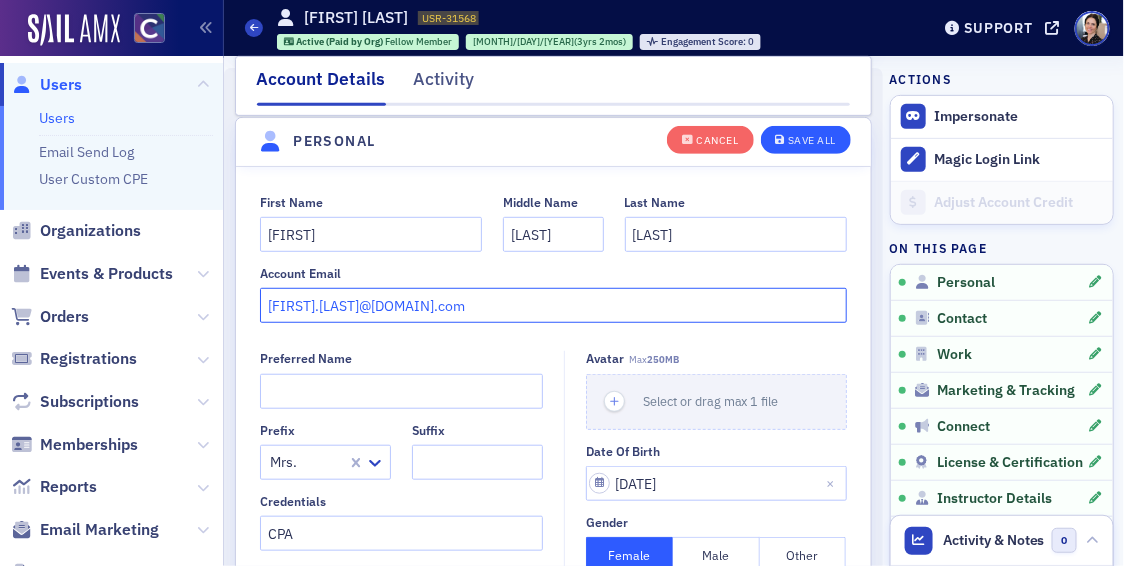 type on "[FIRST].[LAST]@[DOMAIN].com" 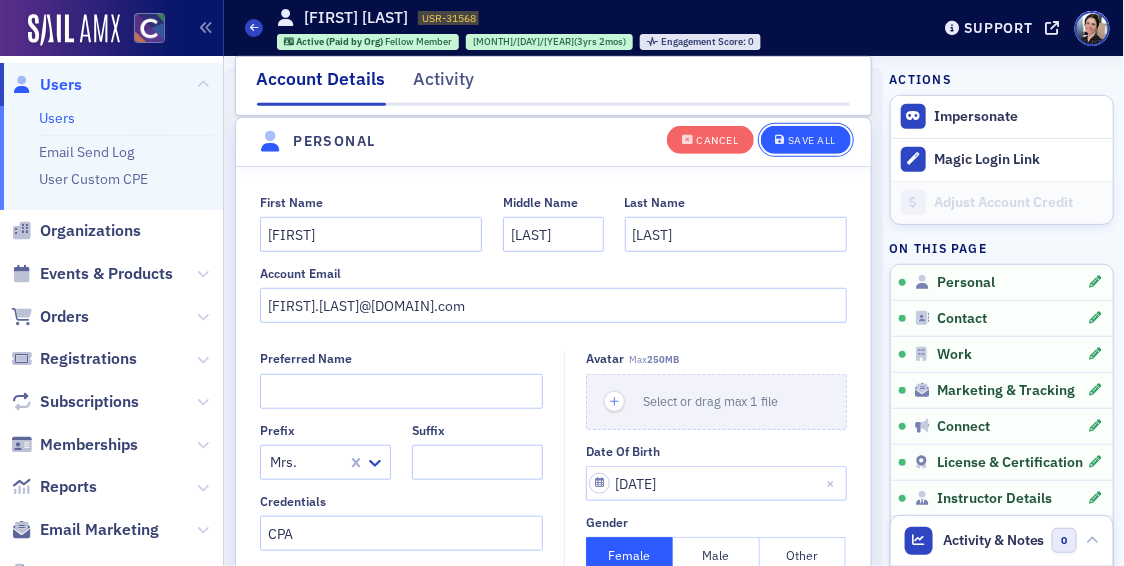 click on "Save All" 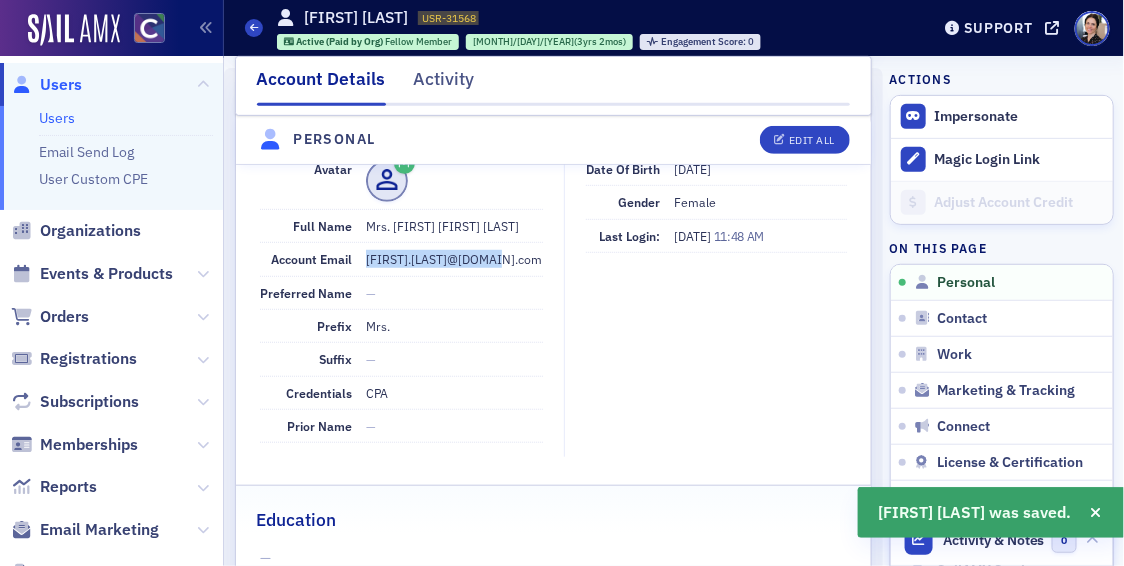 drag, startPoint x: 367, startPoint y: 262, endPoint x: 499, endPoint y: 246, distance: 132.96616 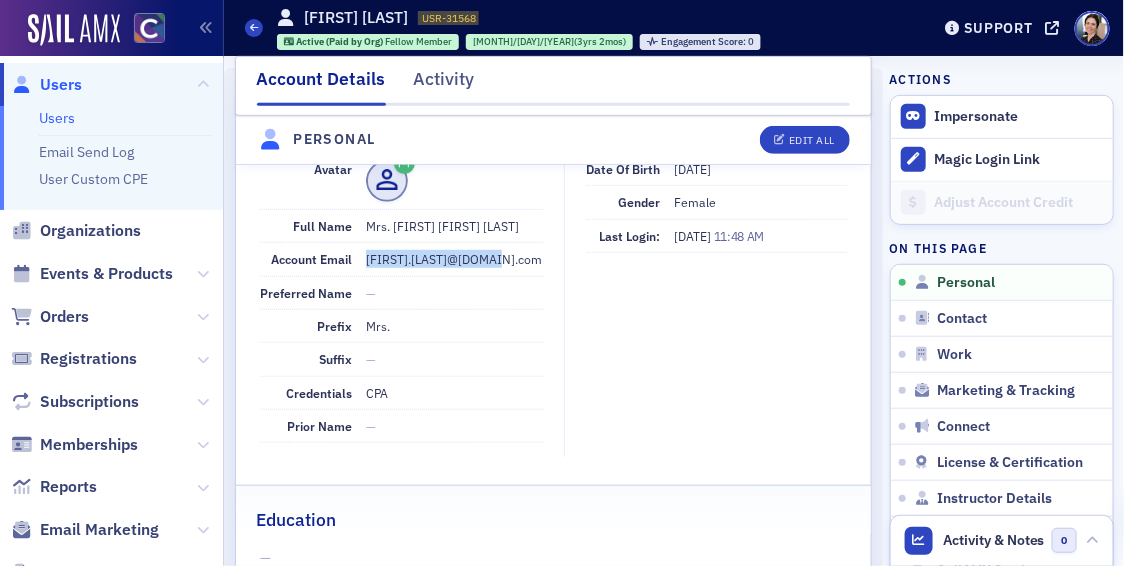drag, startPoint x: 501, startPoint y: 259, endPoint x: 362, endPoint y: 254, distance: 139.0899 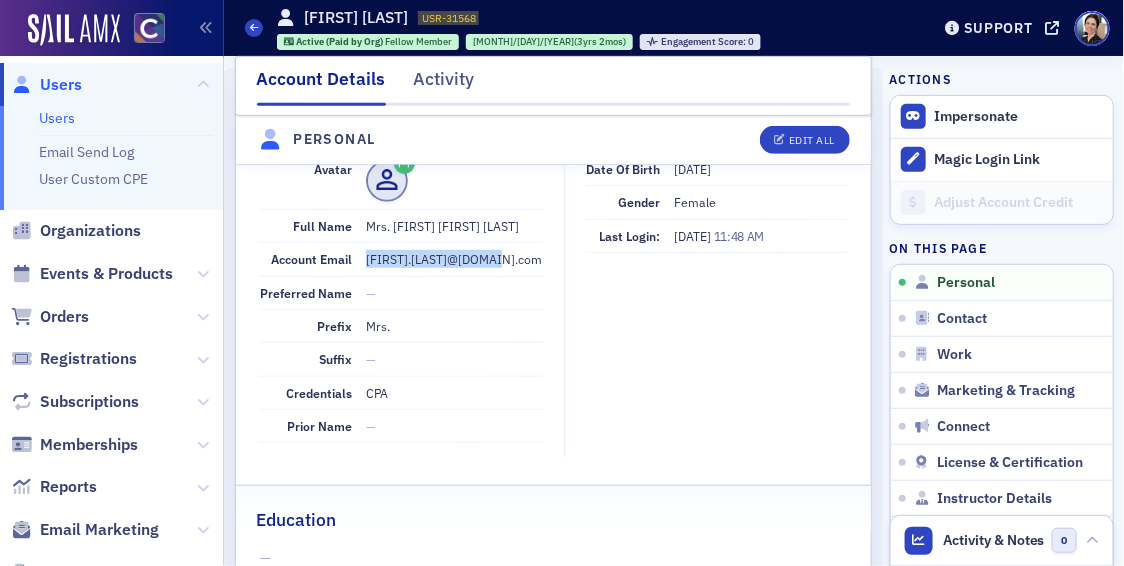 copy on "[FIRST].[LAST]@[DOMAIN].com" 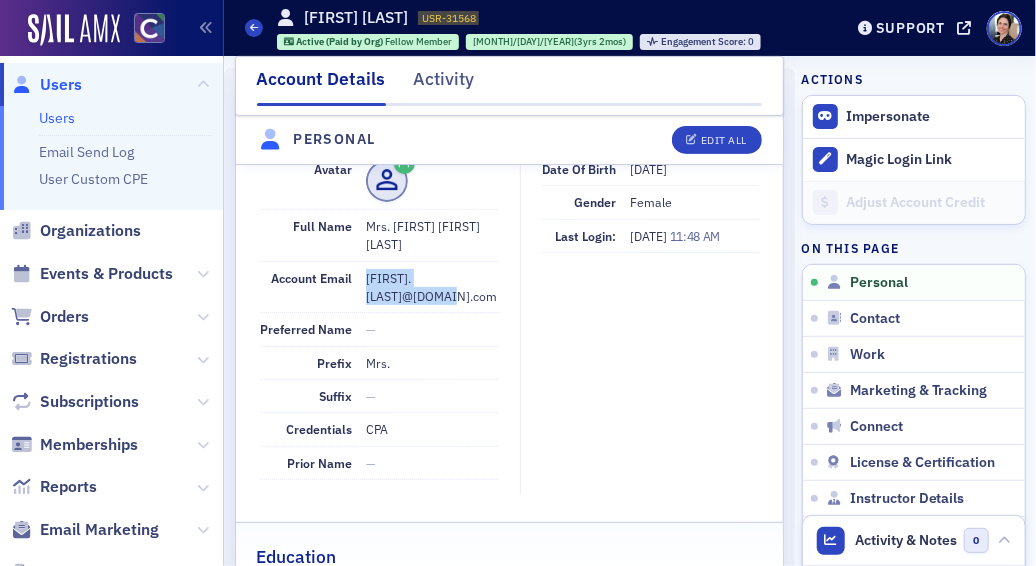 click on "Users" 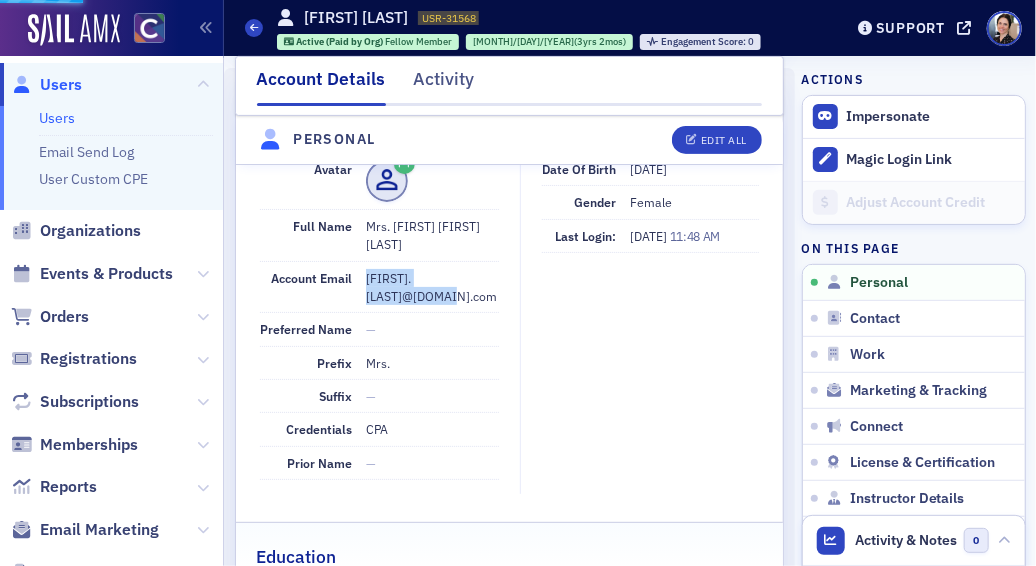 scroll, scrollTop: 0, scrollLeft: 0, axis: both 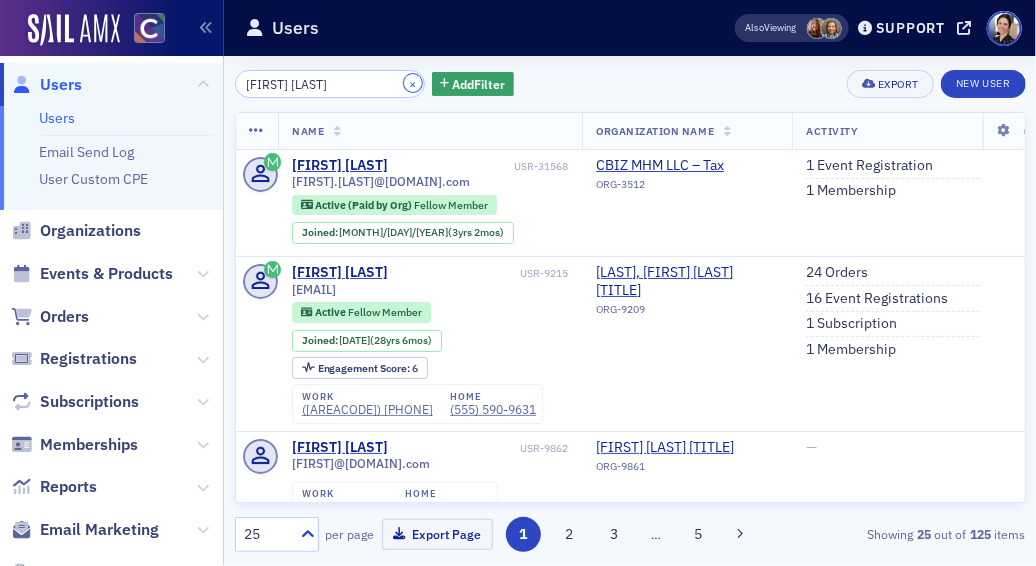 click on "×" 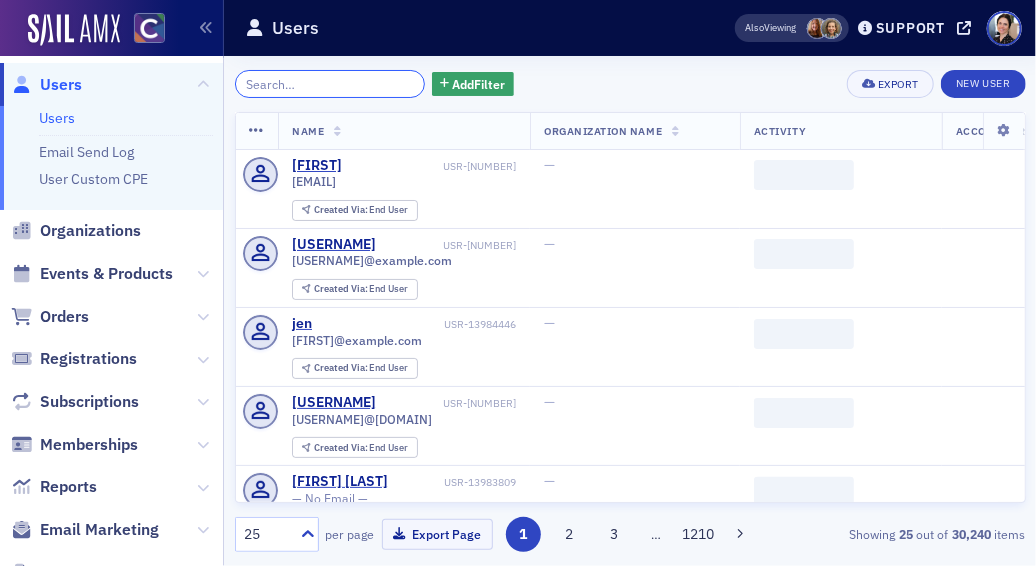 click 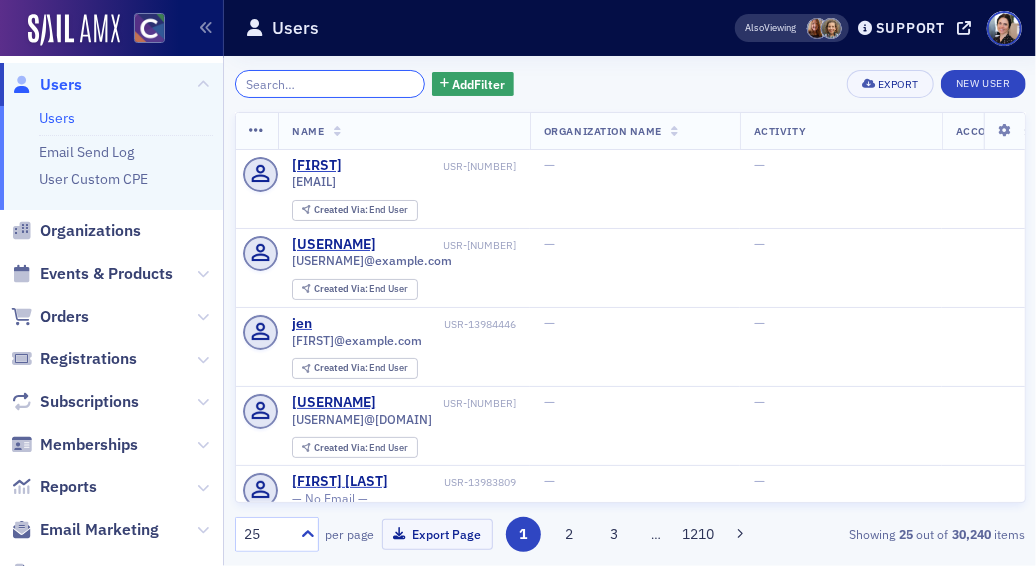 paste on "[FIRST] [LAST]" 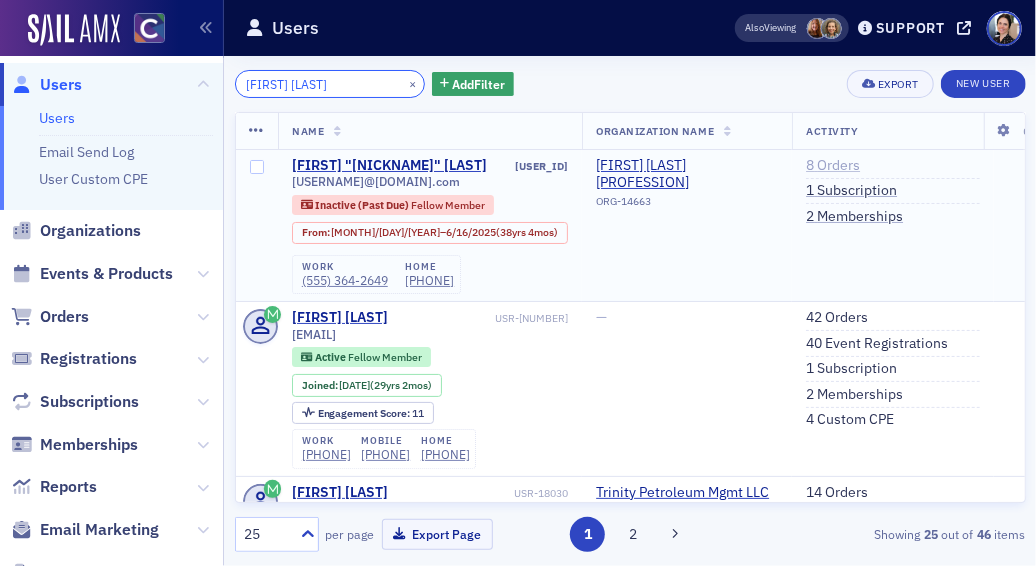 type on "[FIRST] [LAST]" 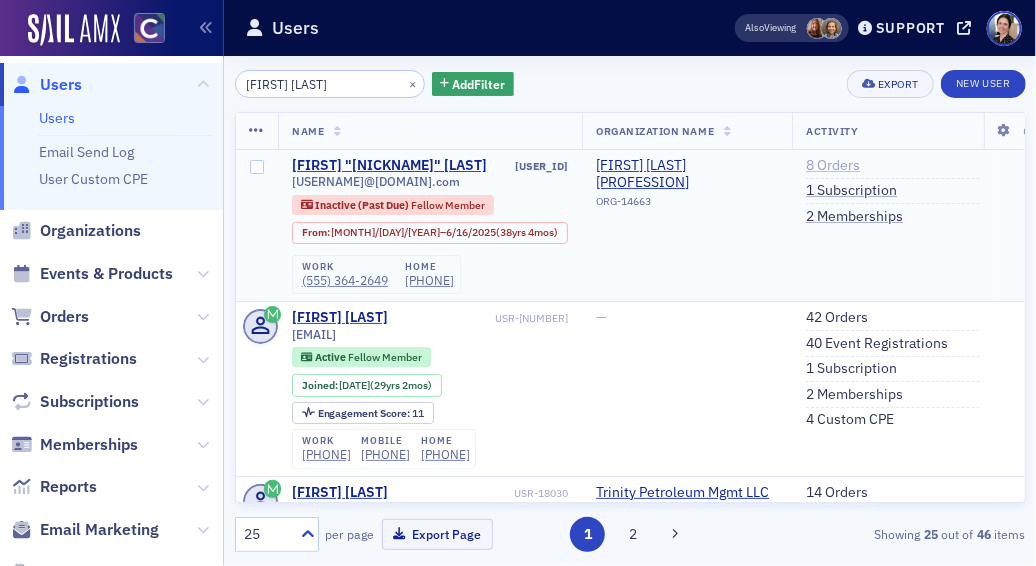 click on "8   Orders" 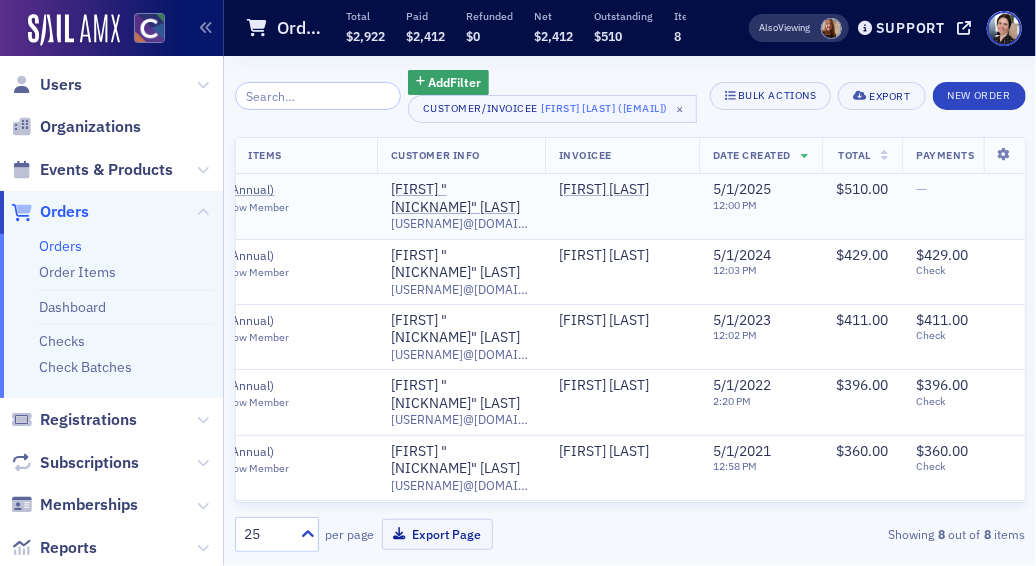scroll, scrollTop: 0, scrollLeft: 293, axis: horizontal 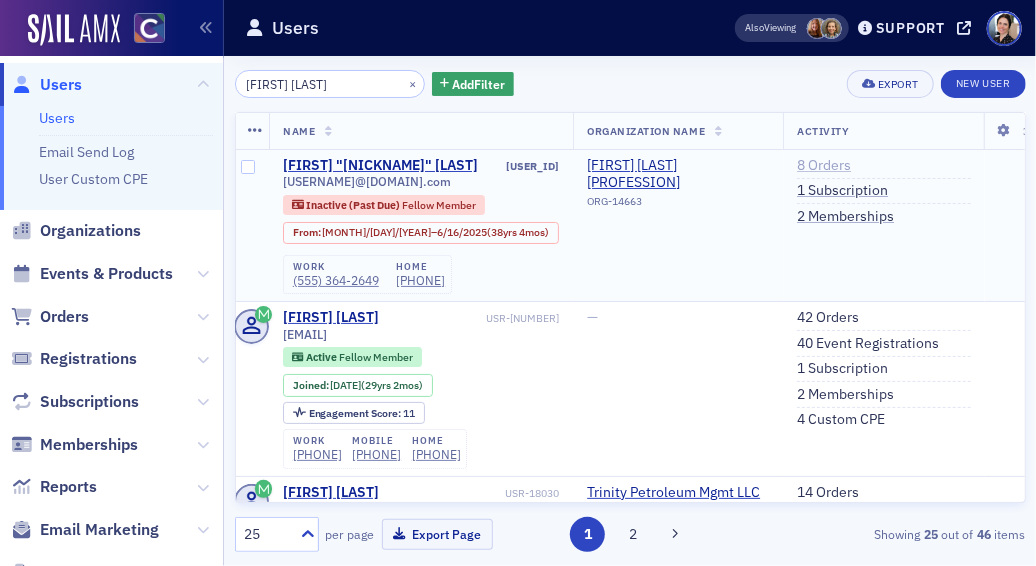 click on "8   Orders" 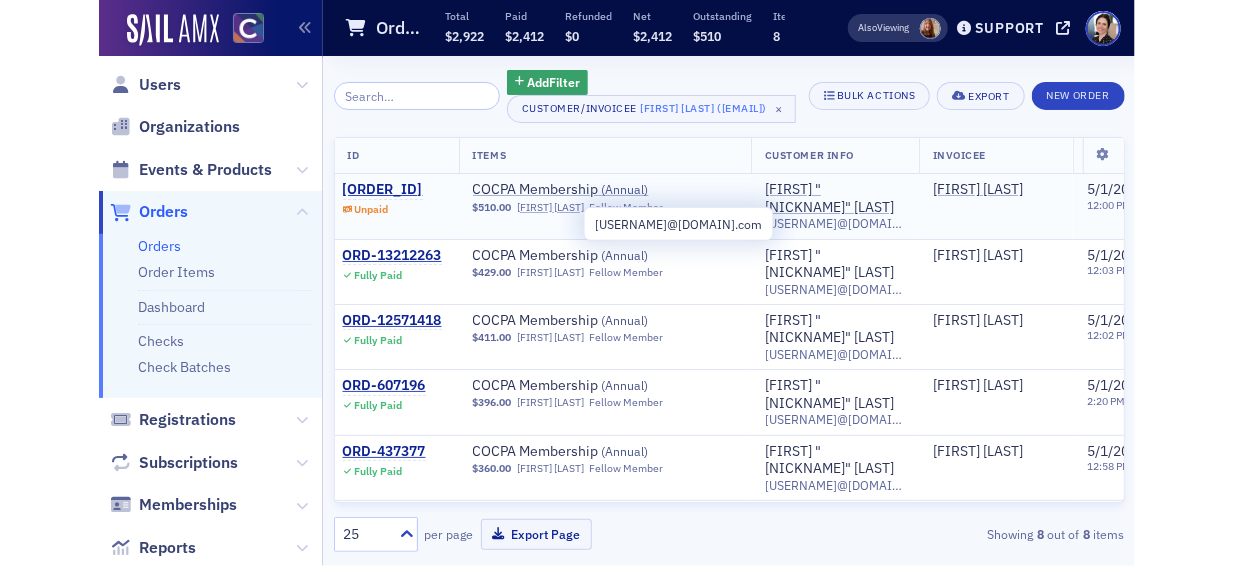 scroll, scrollTop: 0, scrollLeft: 0, axis: both 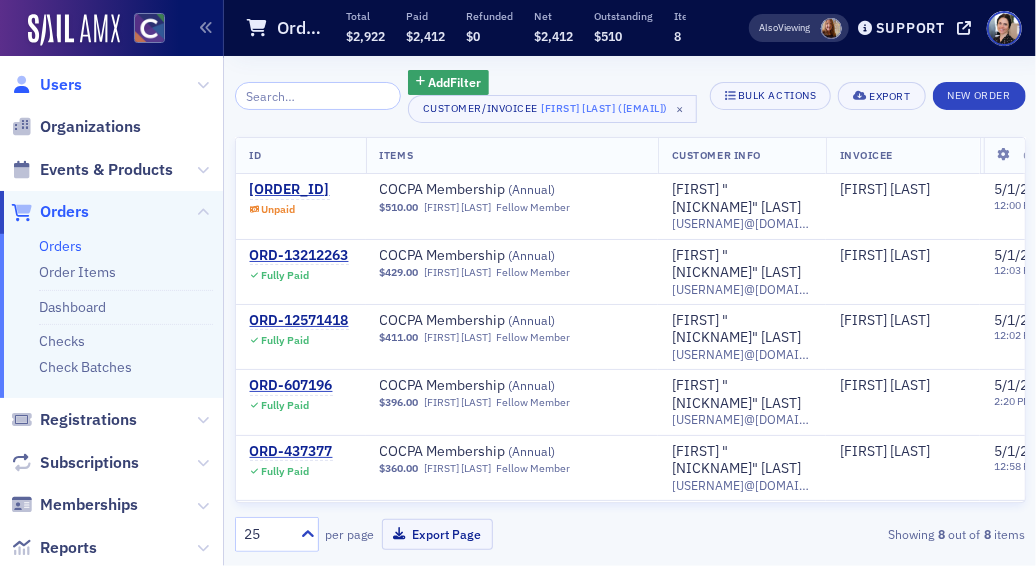 click on "Users" 